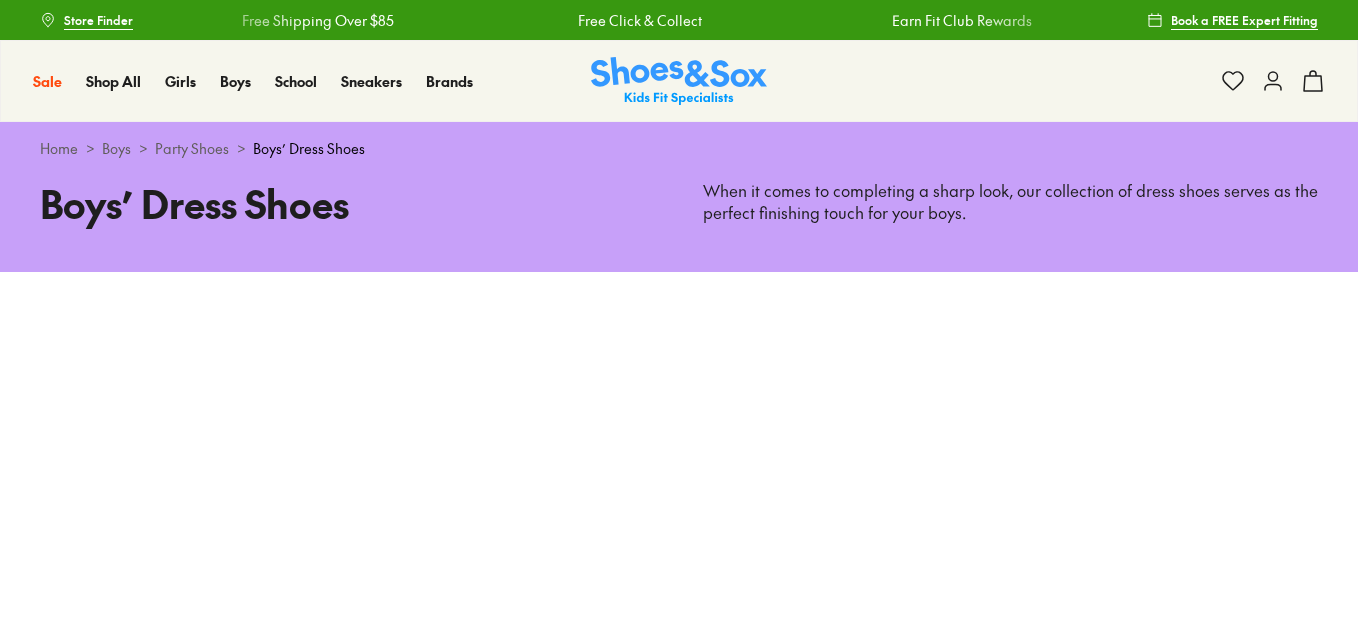 scroll, scrollTop: 0, scrollLeft: 0, axis: both 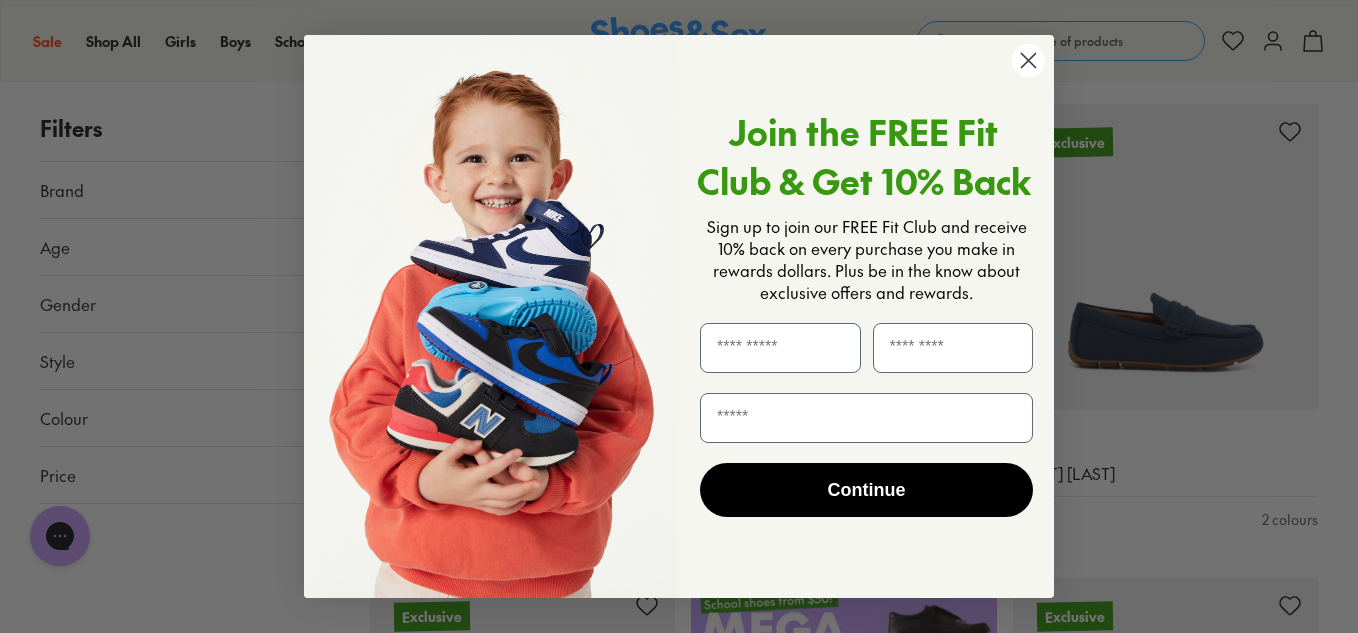 click 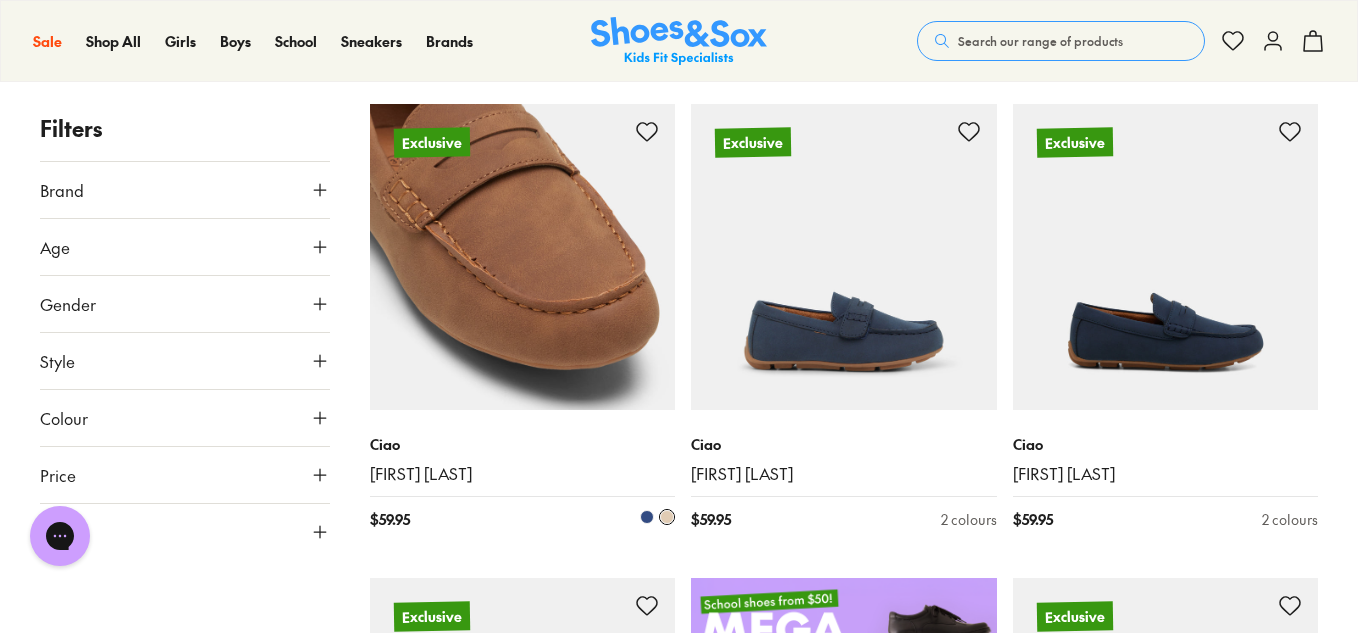 click at bounding box center (523, 257) 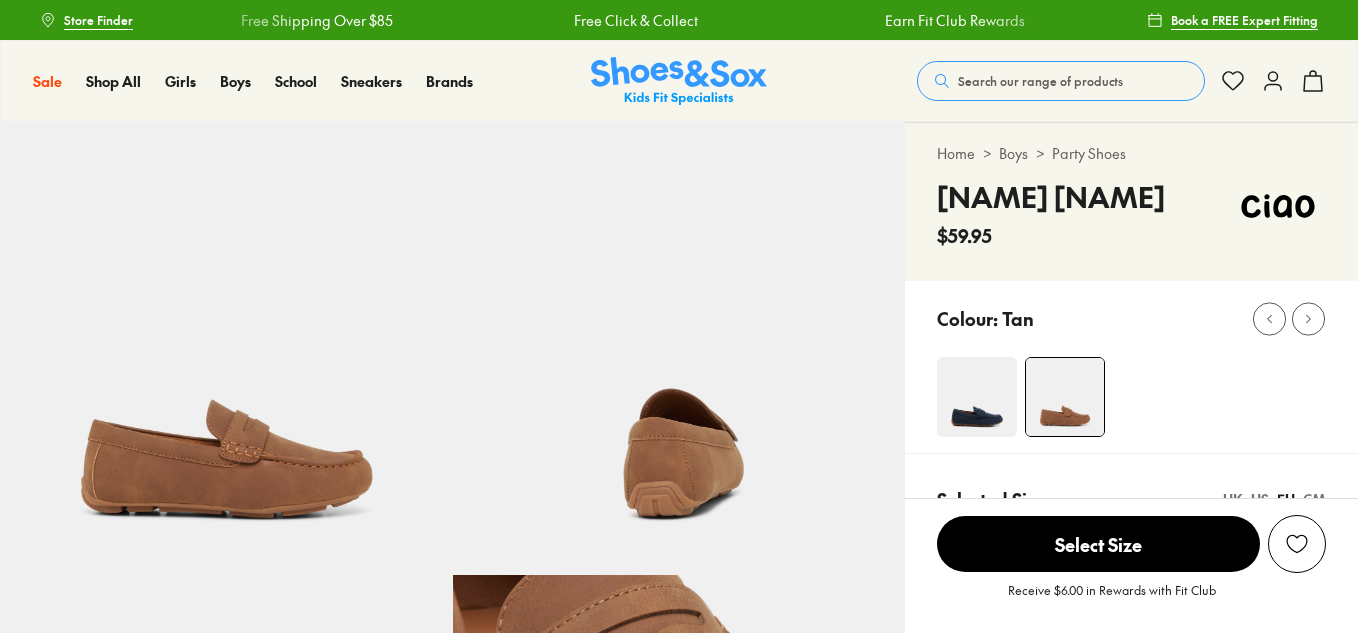 scroll, scrollTop: 0, scrollLeft: 0, axis: both 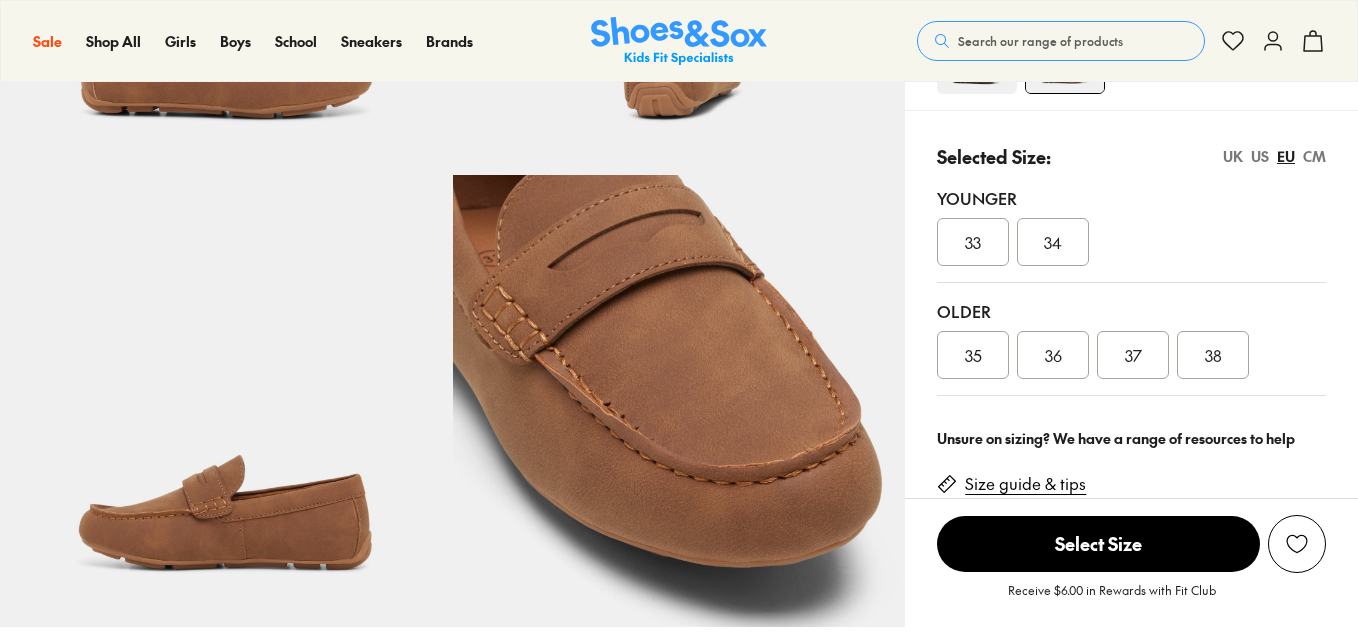 select on "*" 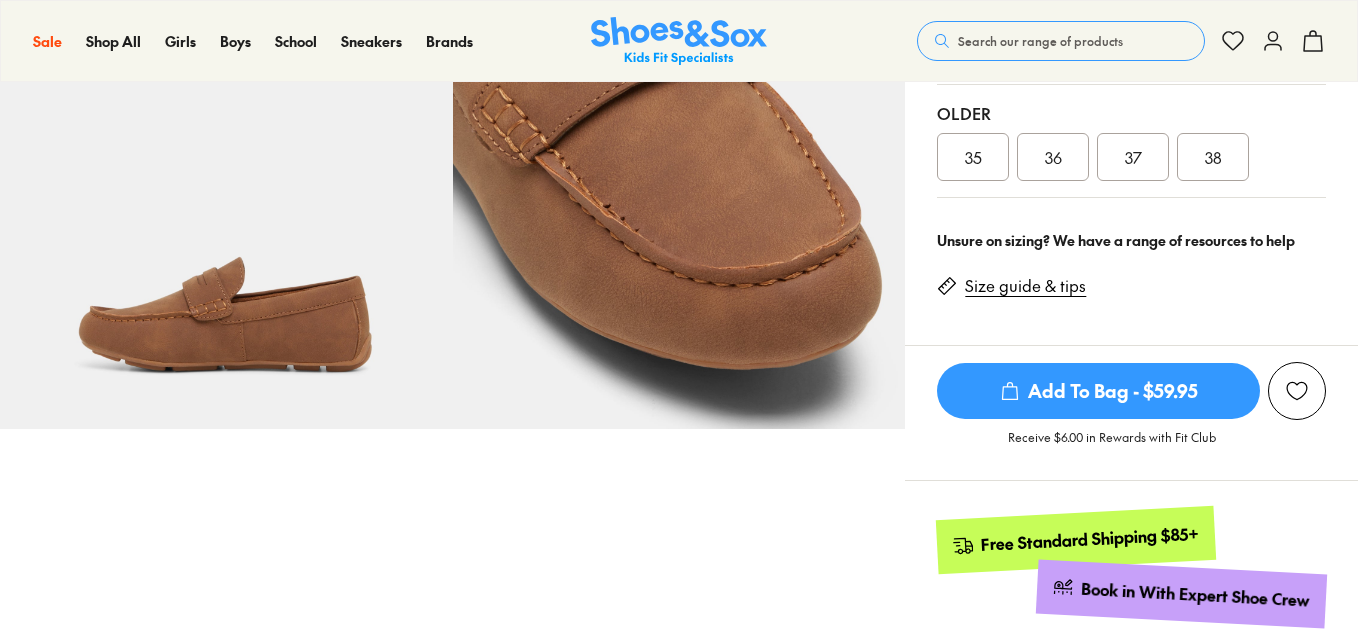 scroll, scrollTop: 0, scrollLeft: 0, axis: both 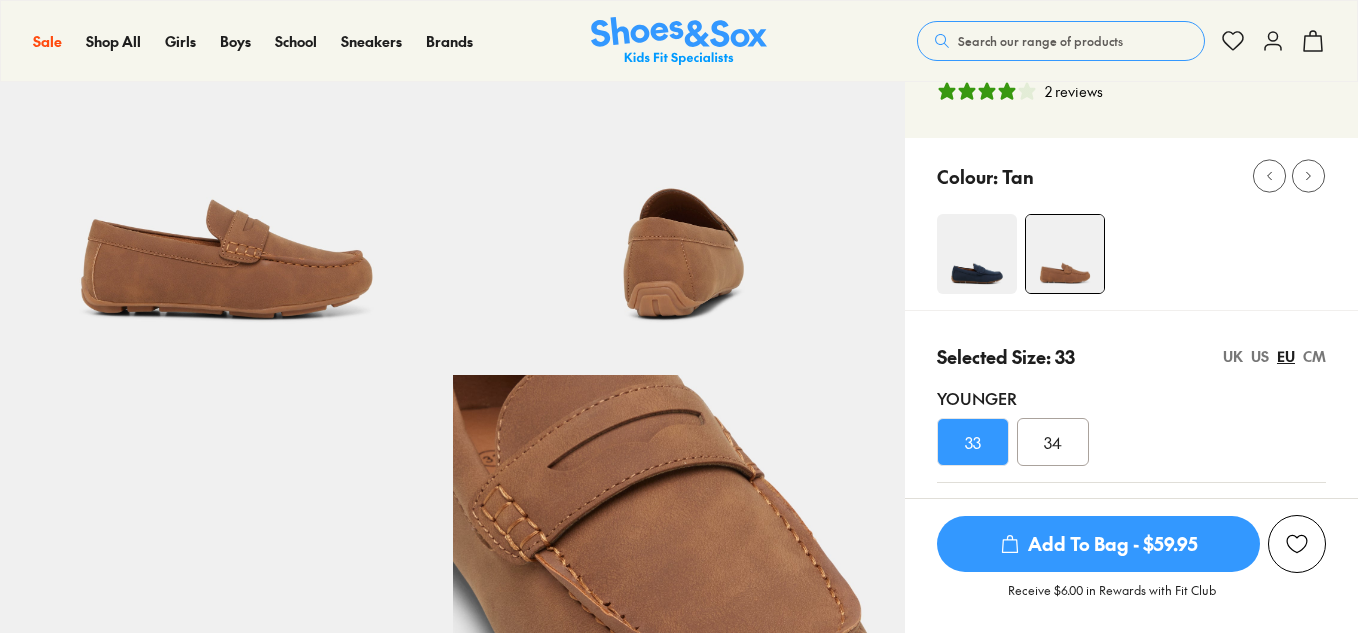 click at bounding box center (977, 254) 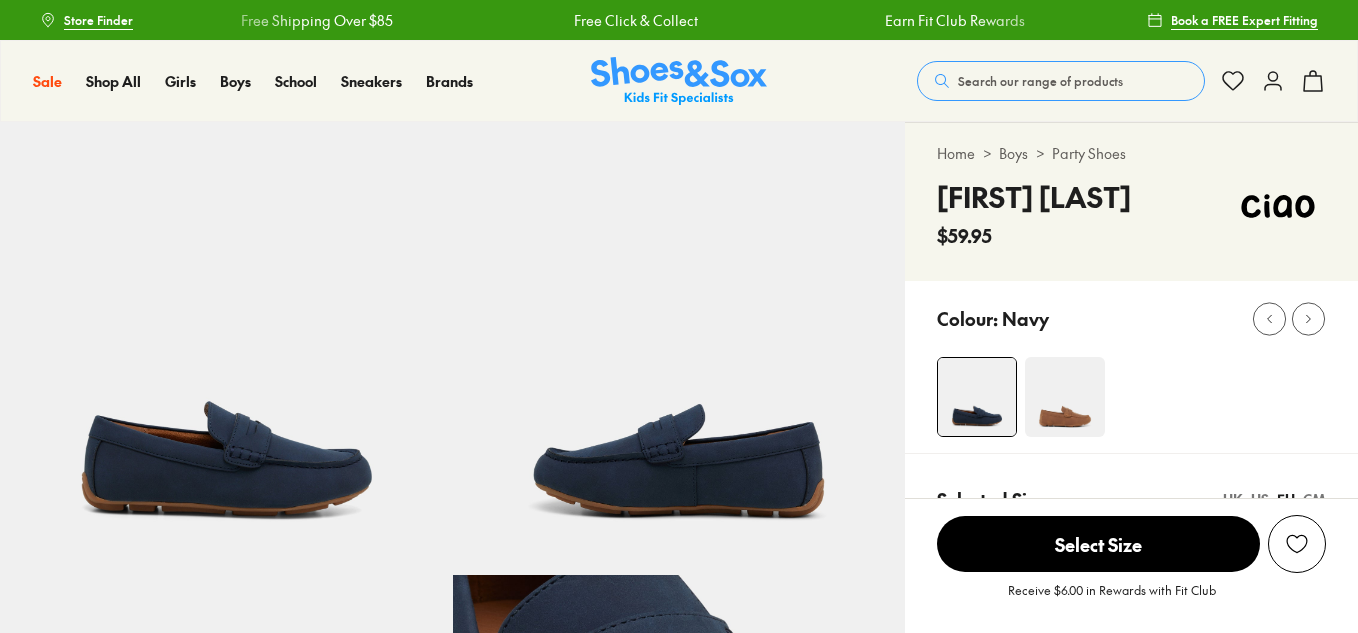 scroll, scrollTop: 0, scrollLeft: 0, axis: both 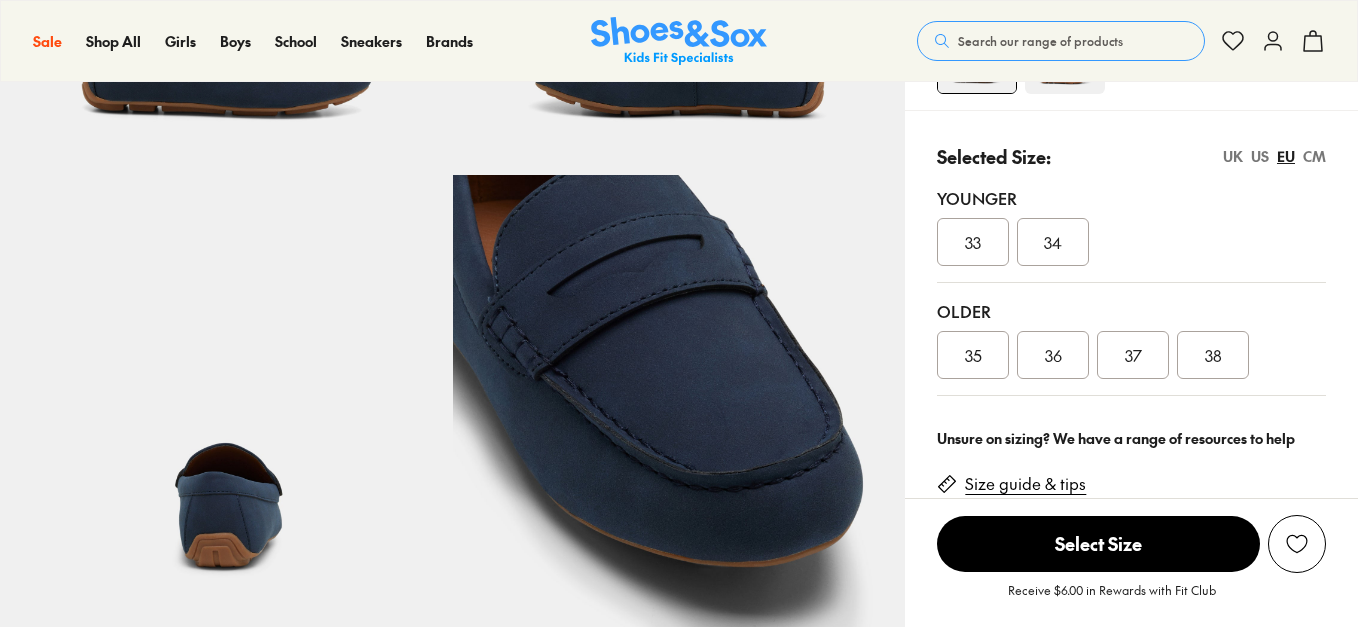 select on "*" 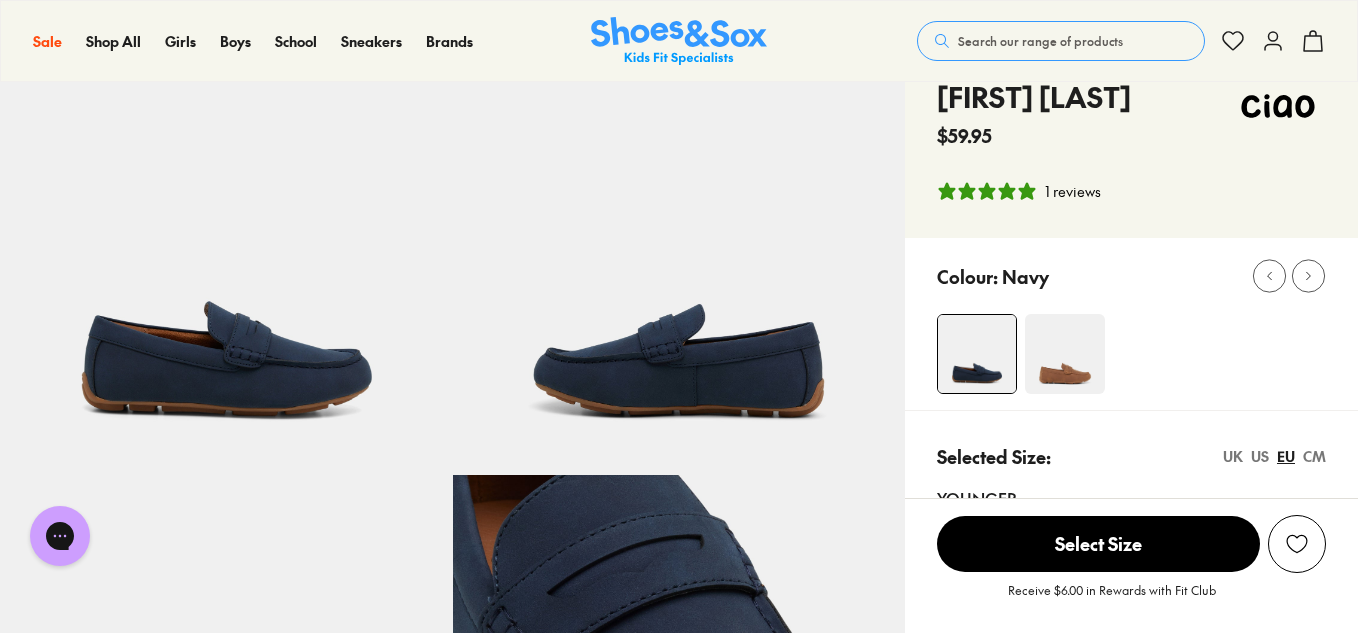 scroll, scrollTop: 0, scrollLeft: 0, axis: both 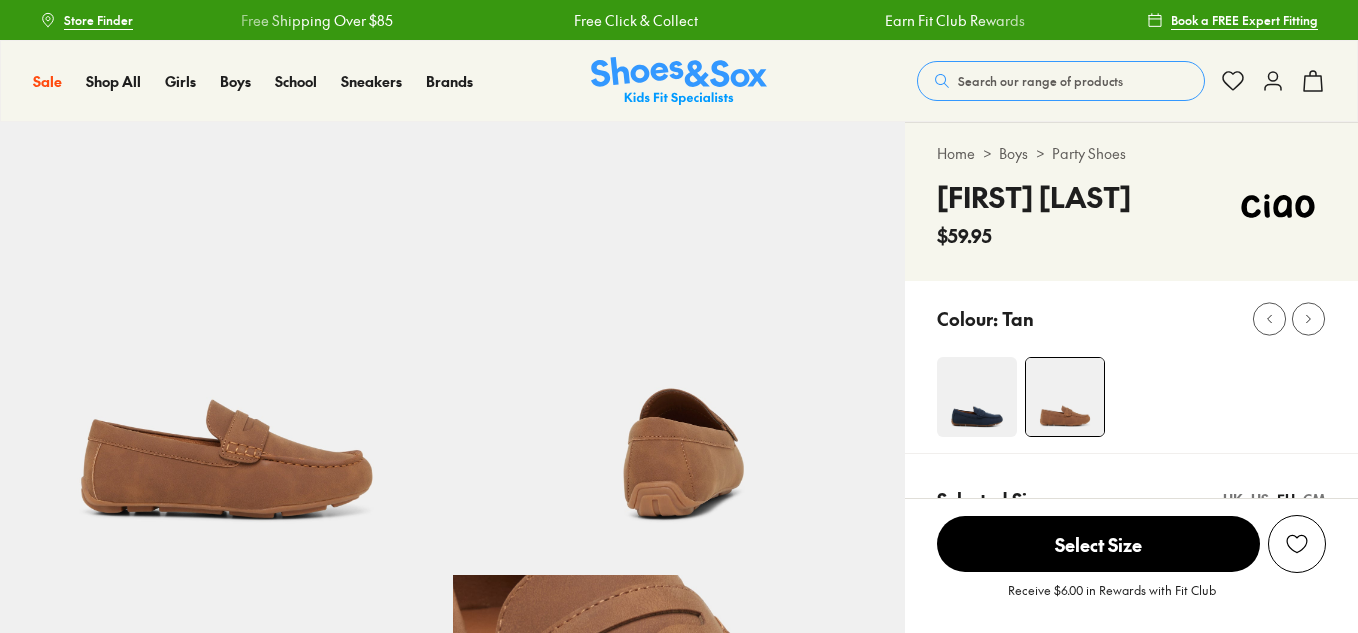 select on "*" 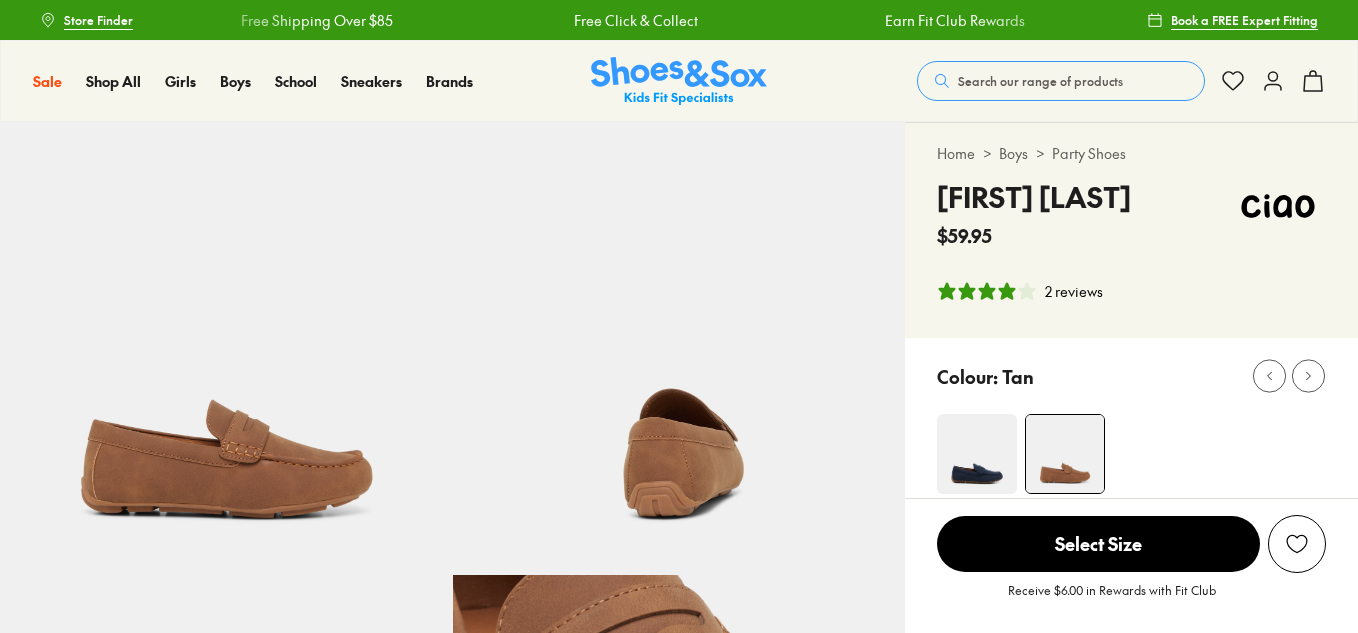 scroll, scrollTop: 200, scrollLeft: 0, axis: vertical 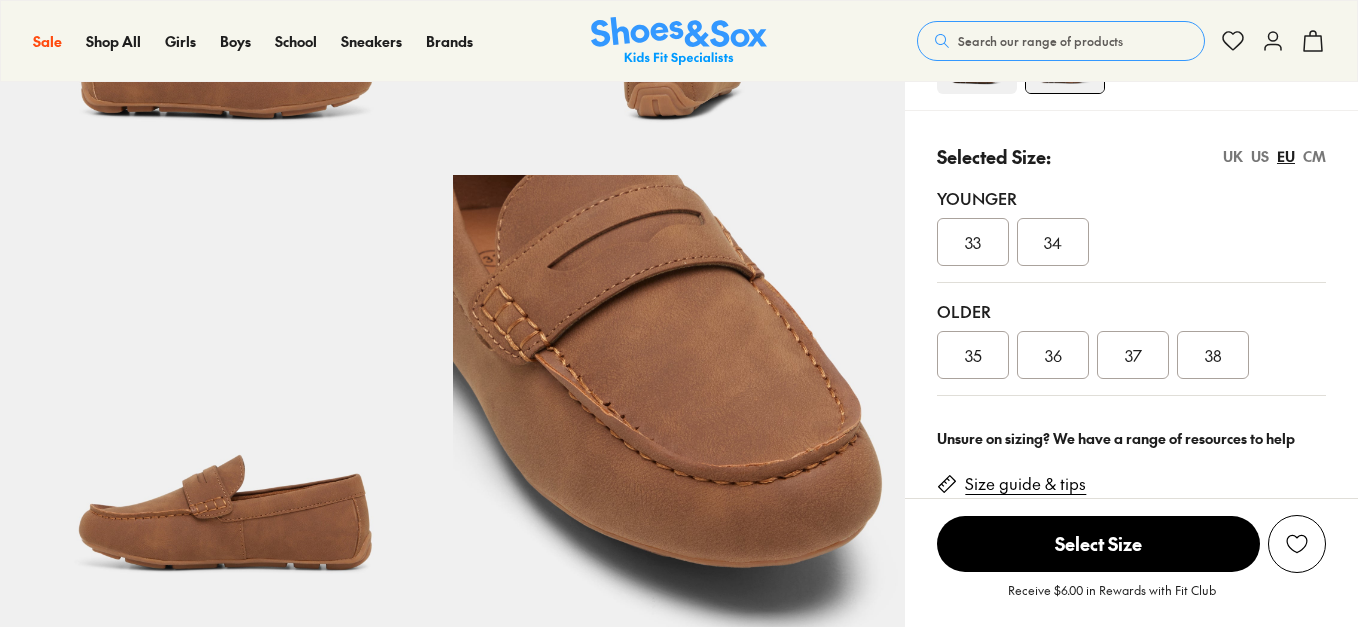 click on "33" at bounding box center [973, 242] 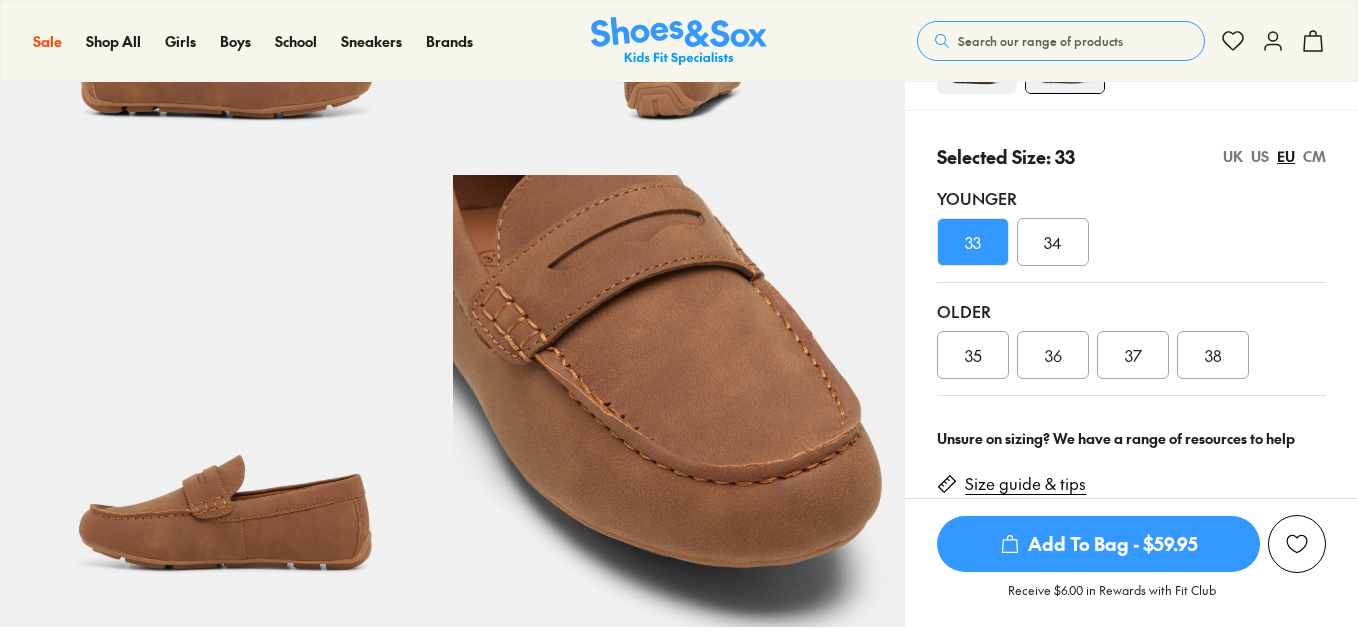 click on "UK" at bounding box center [1233, 156] 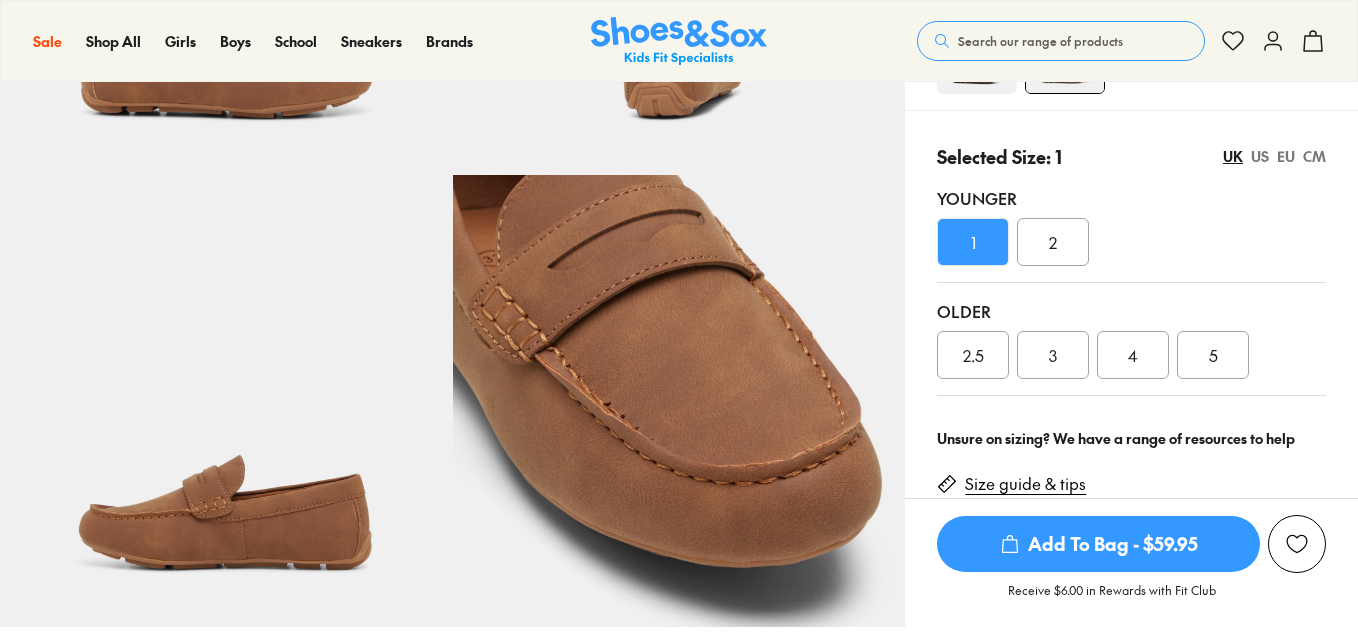 click on "Add To Bag - $59.95" at bounding box center (1098, 544) 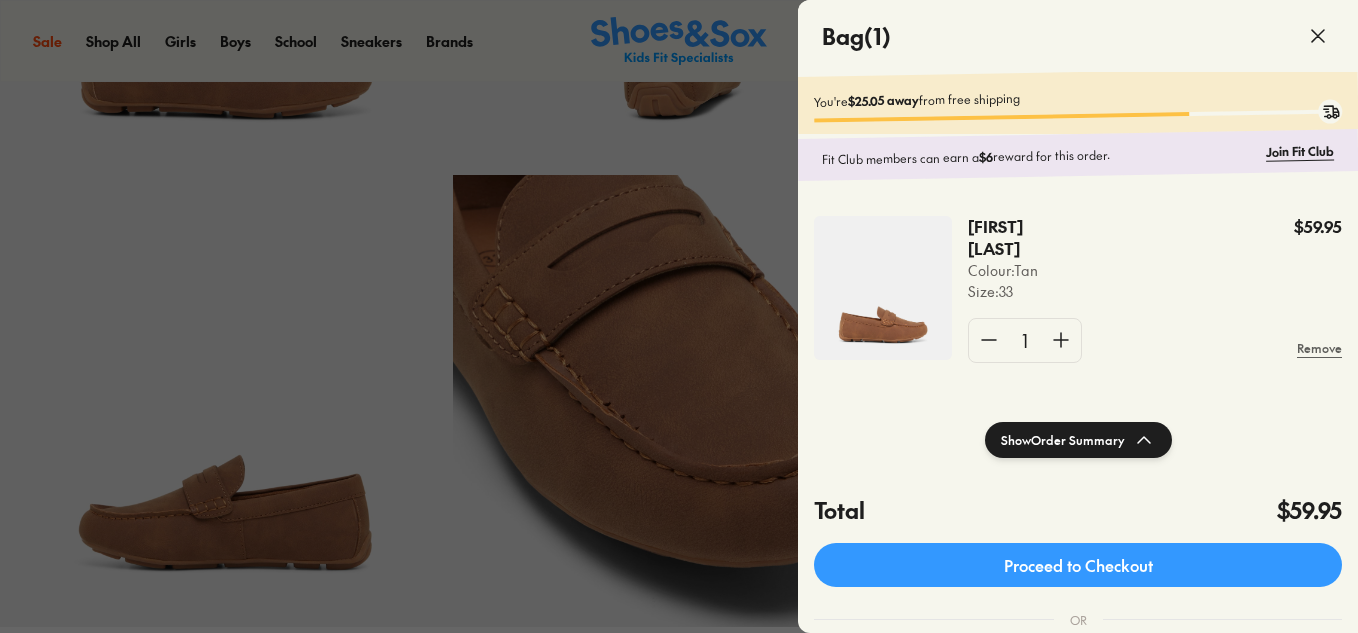 click 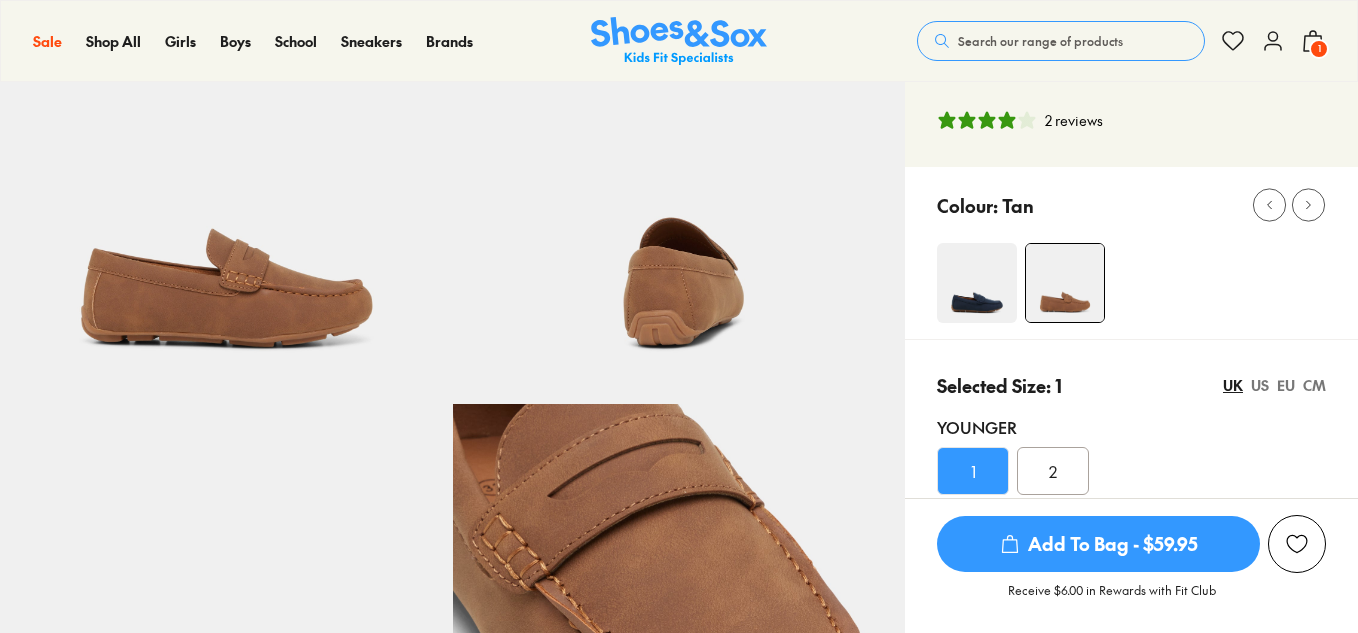 scroll, scrollTop: 0, scrollLeft: 0, axis: both 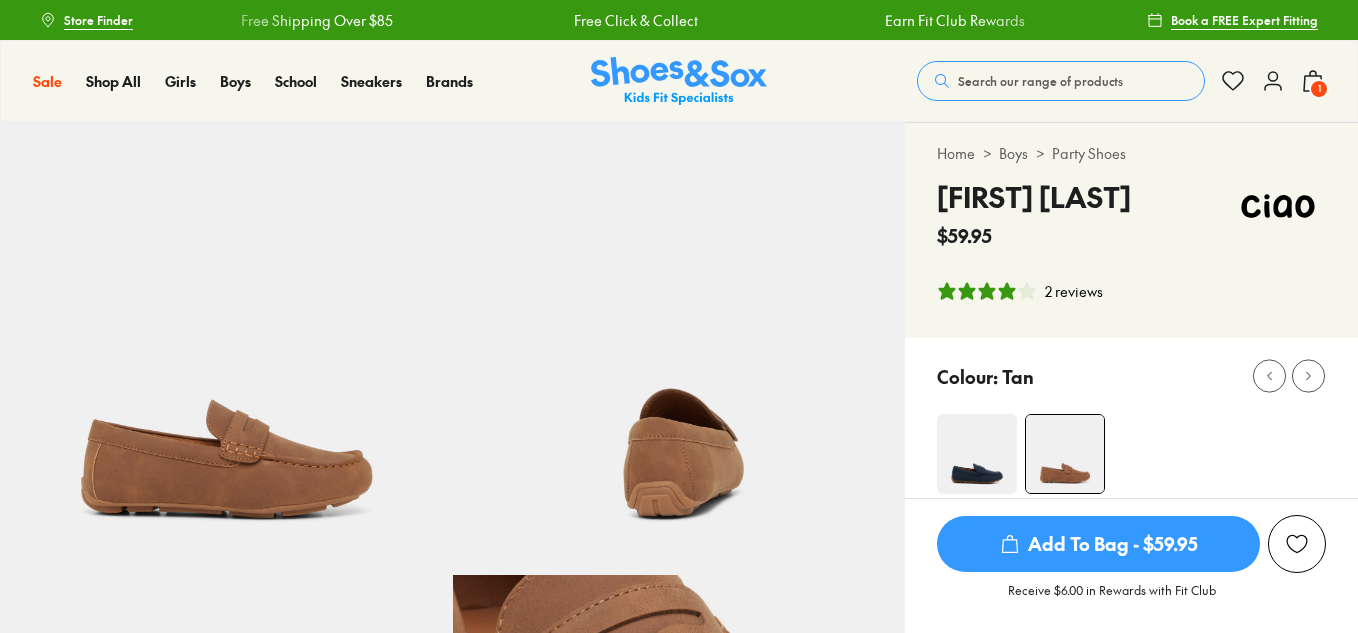click 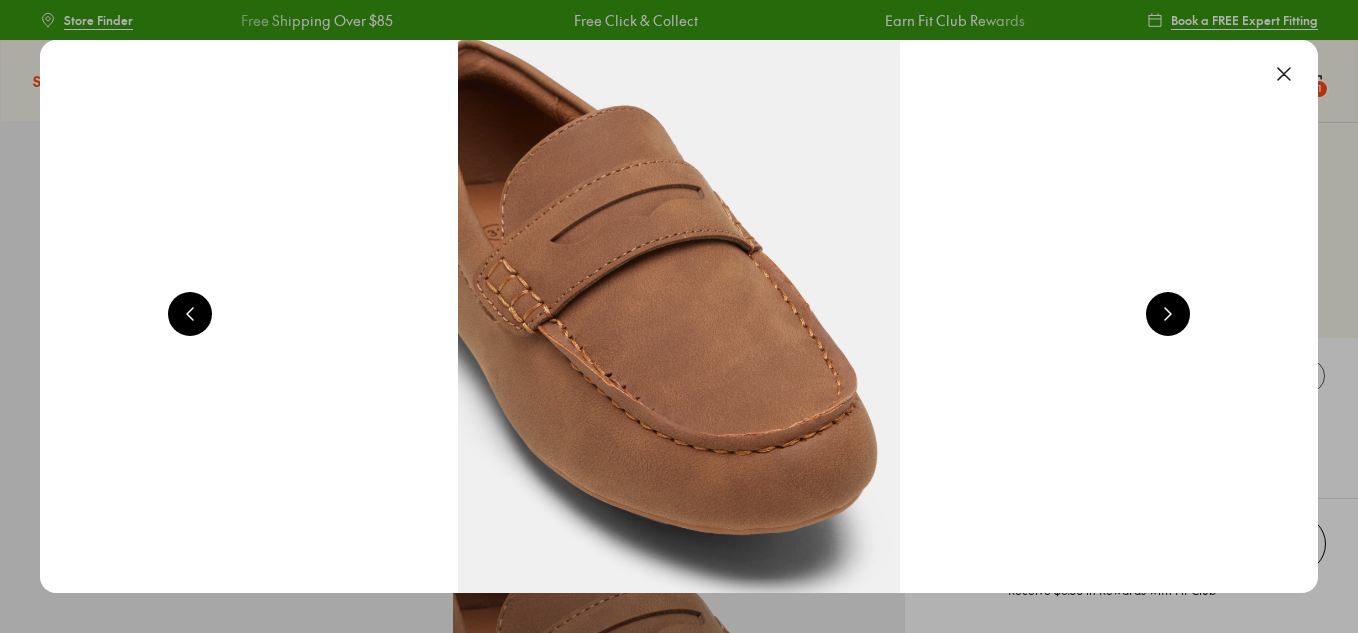 scroll, scrollTop: 0, scrollLeft: 1286, axis: horizontal 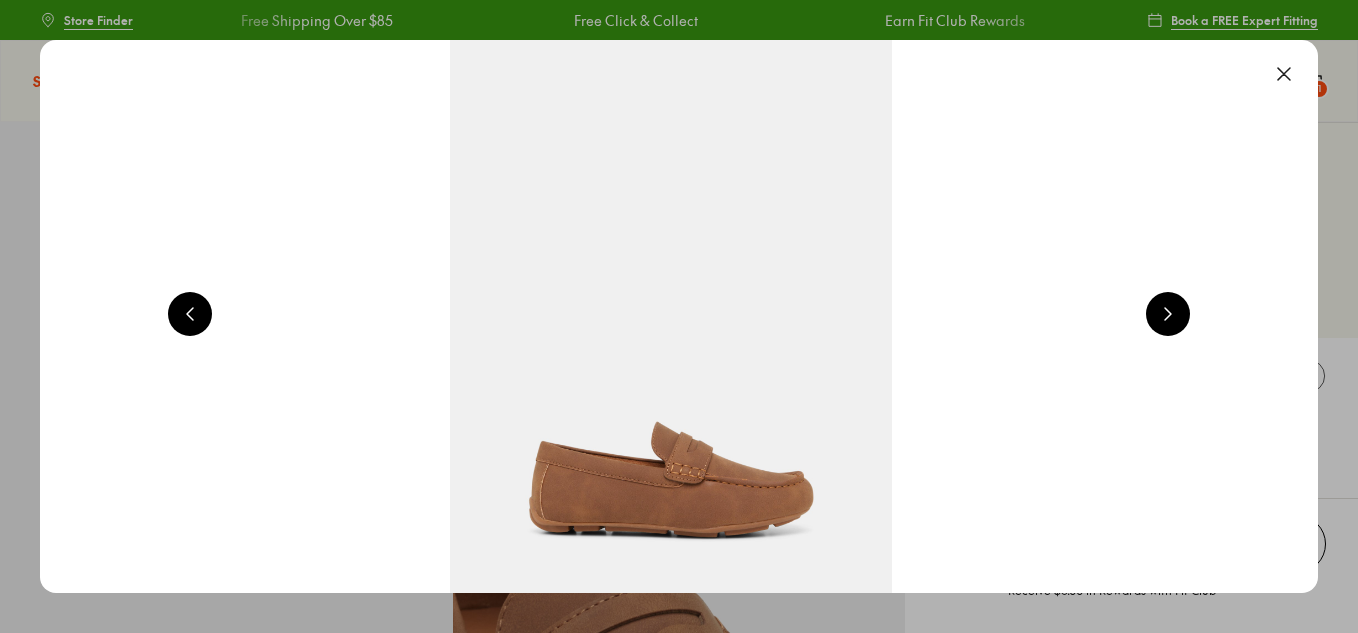 click at bounding box center (1284, 74) 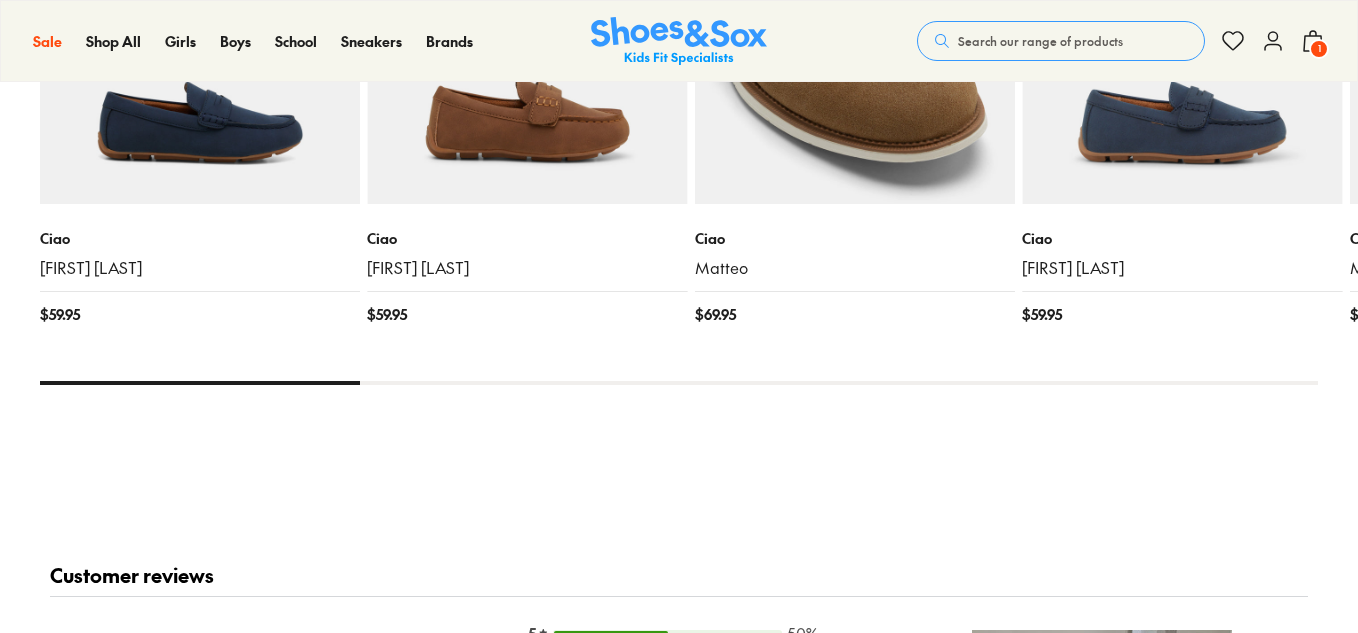 scroll, scrollTop: 2300, scrollLeft: 0, axis: vertical 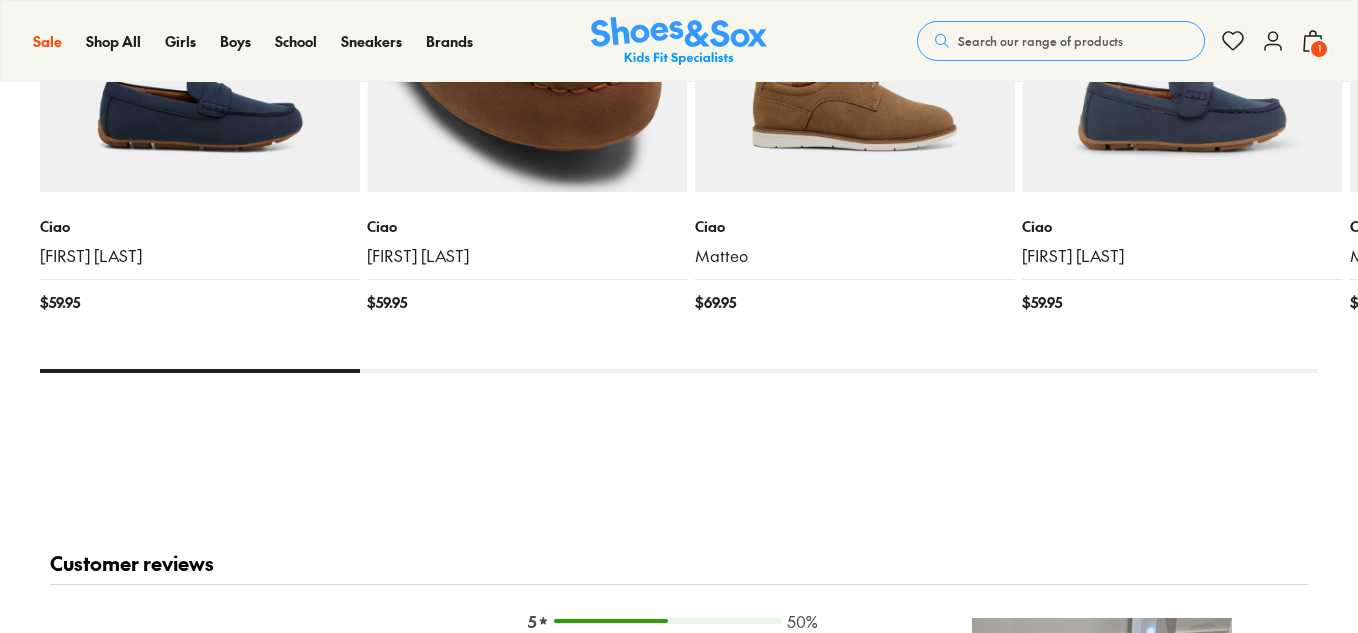 click at bounding box center (527, 33) 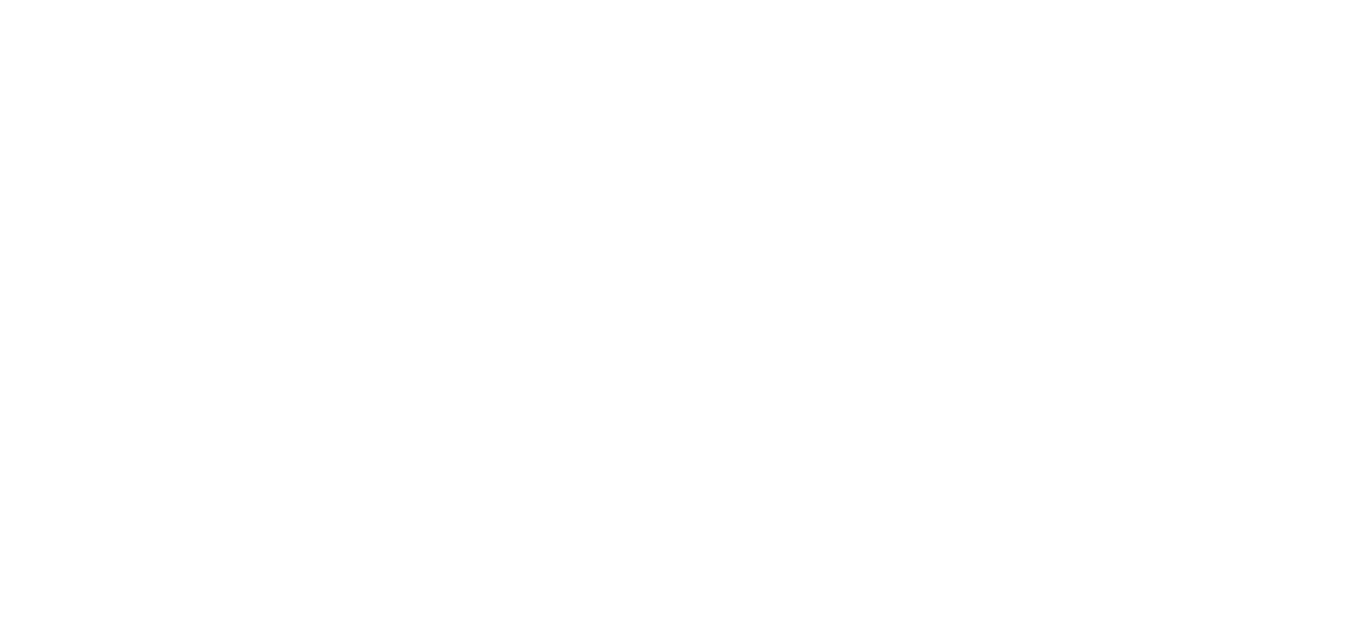scroll, scrollTop: 0, scrollLeft: 0, axis: both 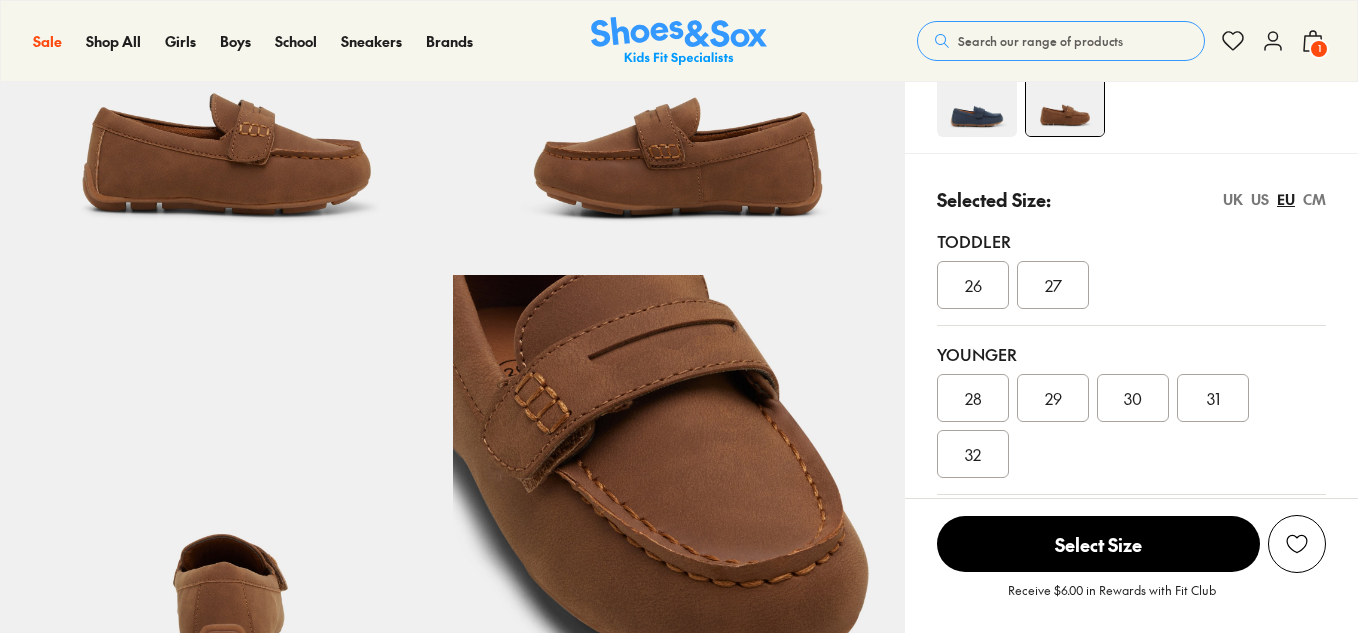 select on "*" 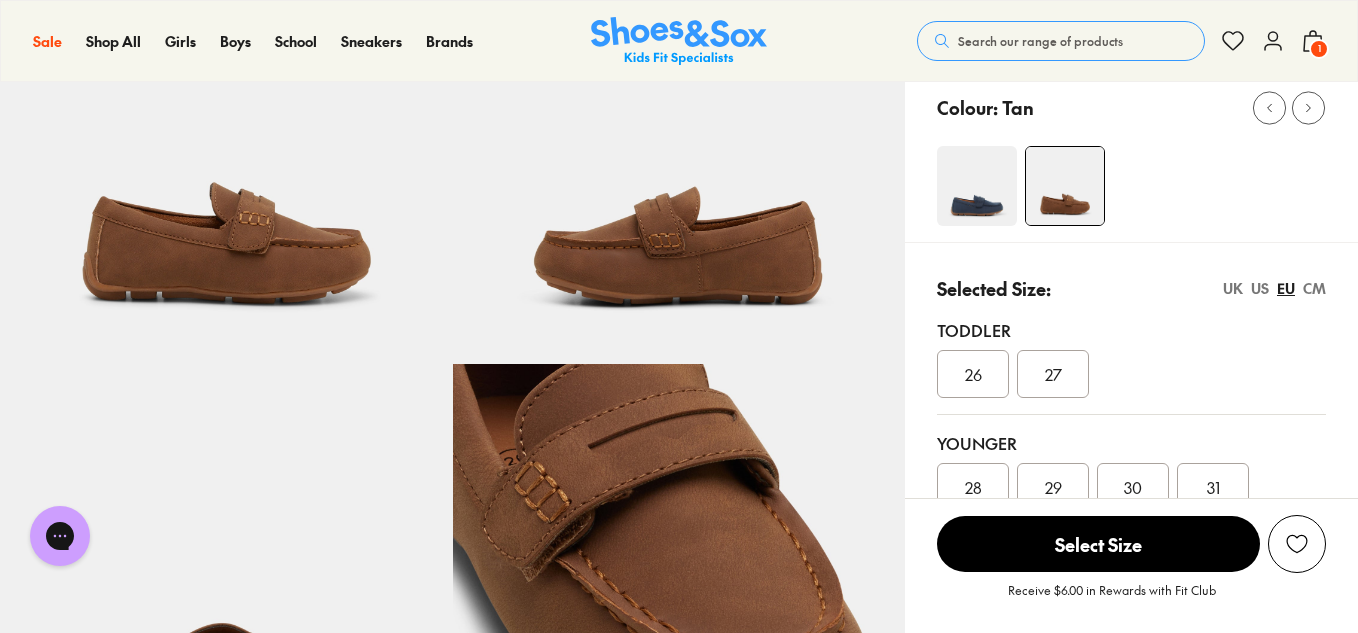 scroll, scrollTop: 200, scrollLeft: 0, axis: vertical 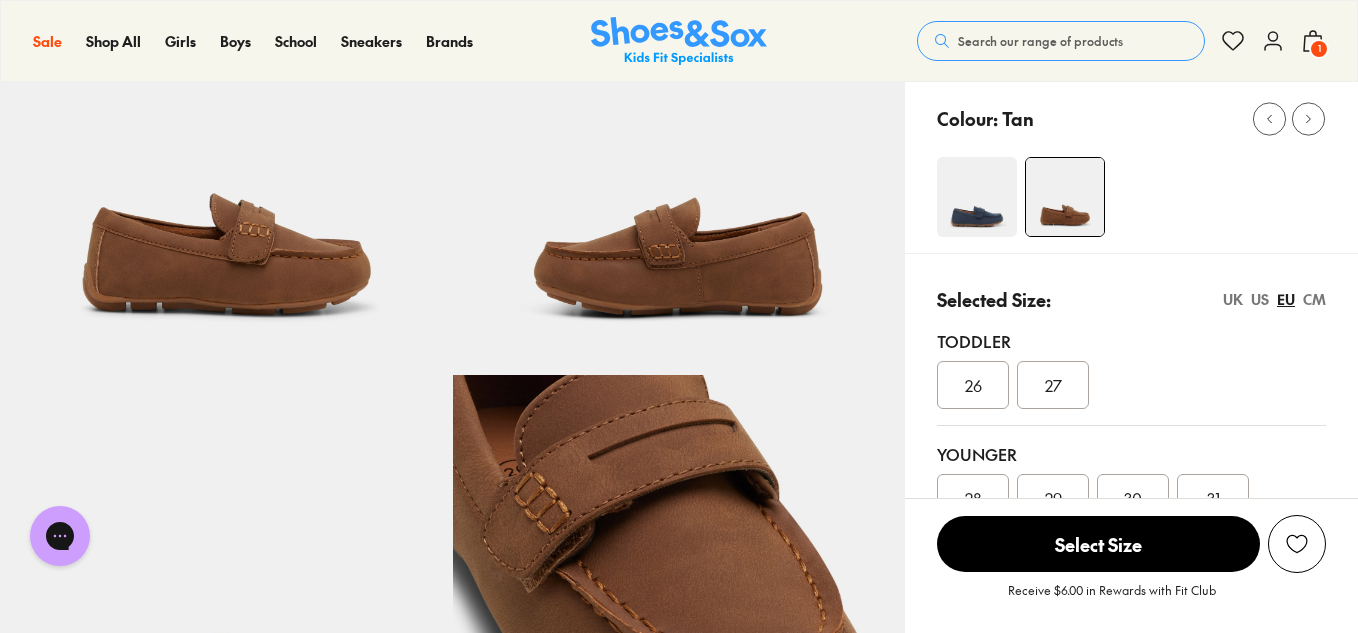 click on "UK" at bounding box center [1233, 299] 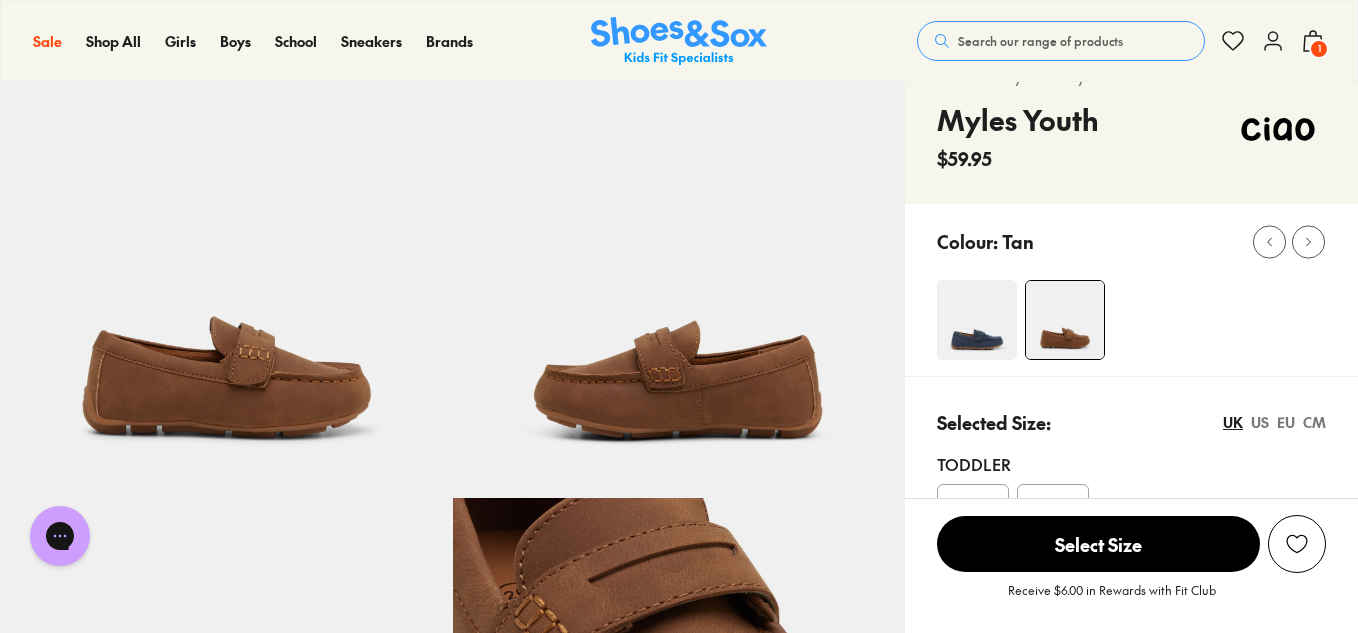 scroll, scrollTop: 0, scrollLeft: 0, axis: both 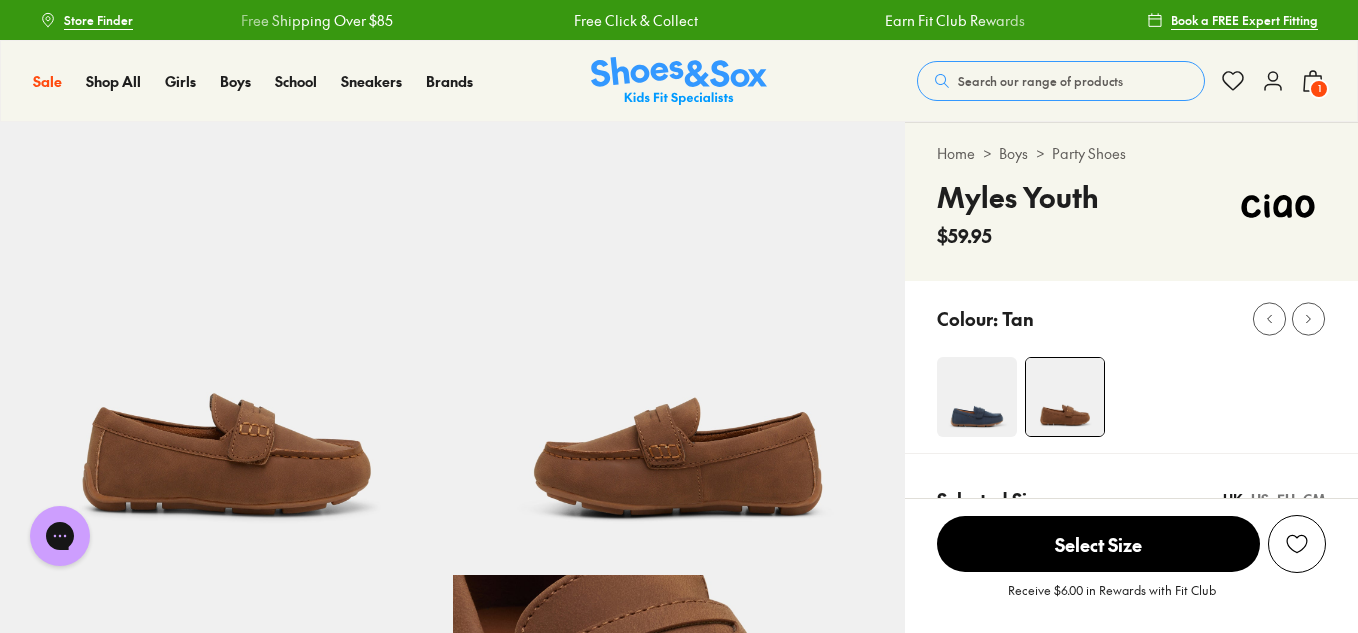 click 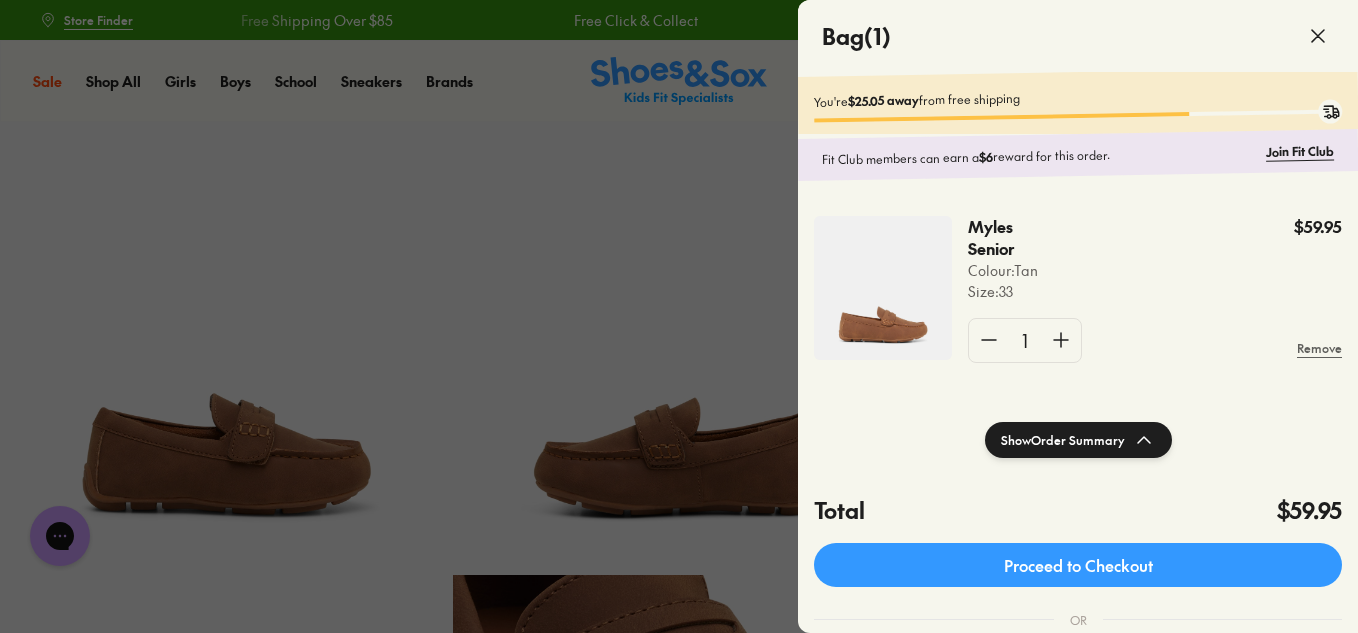 click 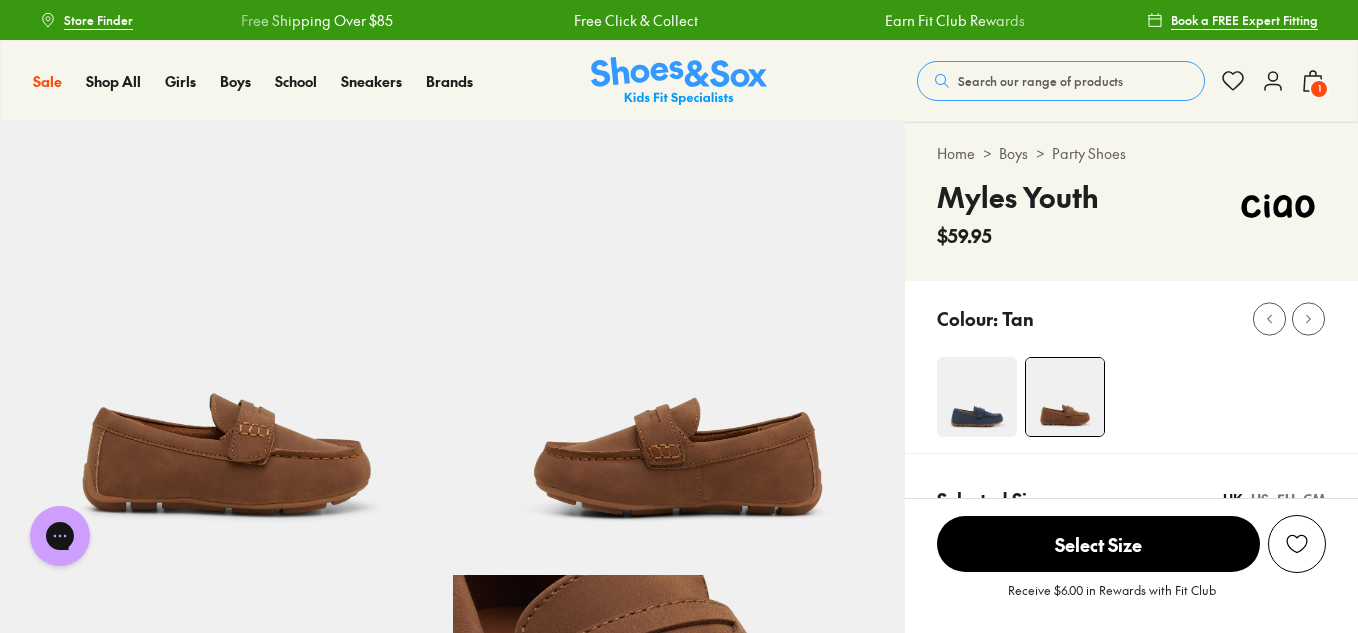 click 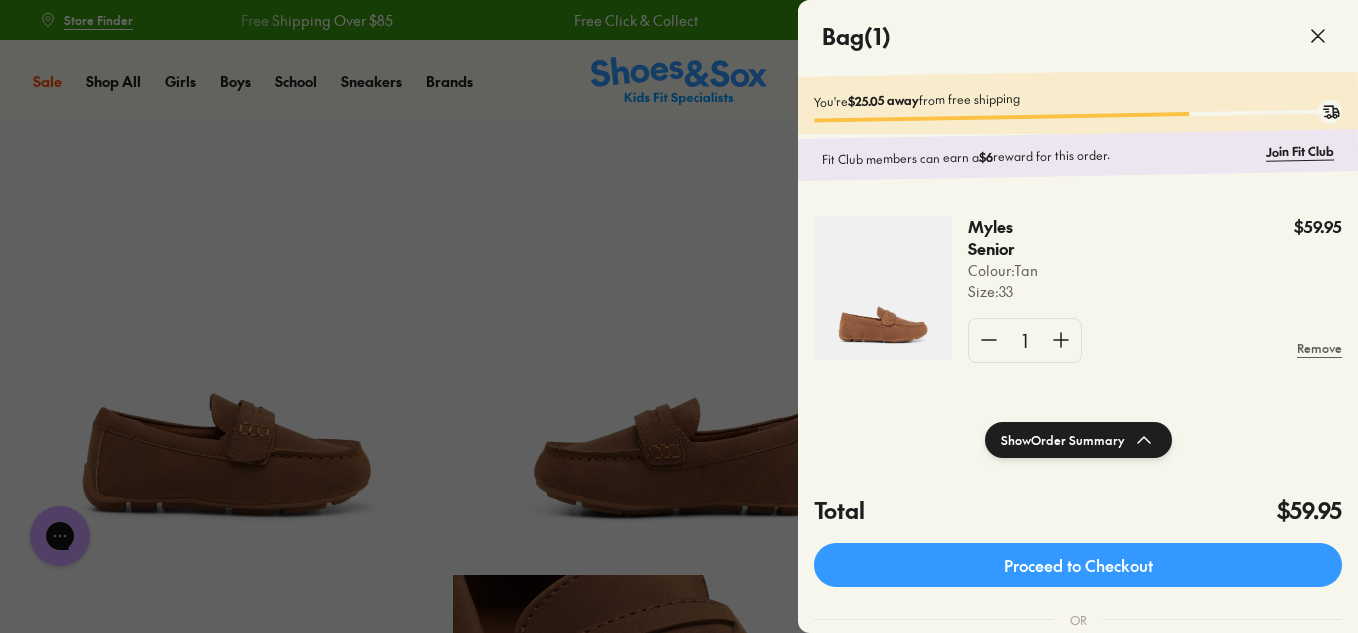 click on "Colour:  Tan" 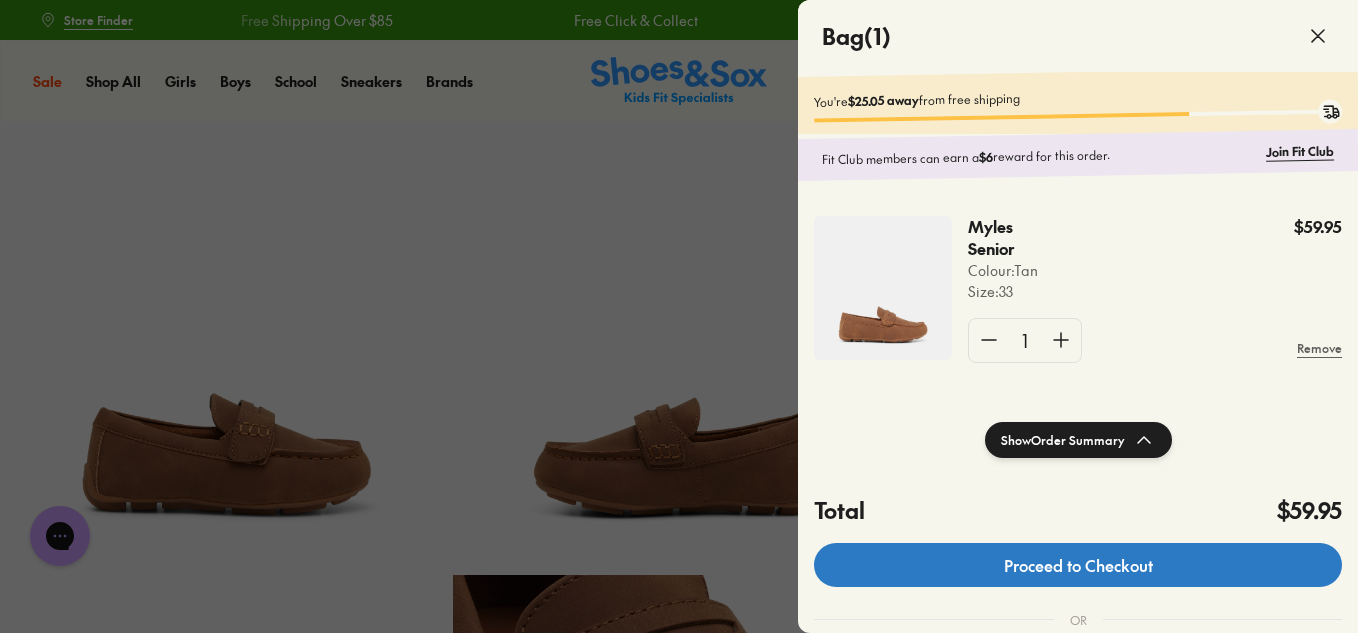 click on "Proceed to Checkout" 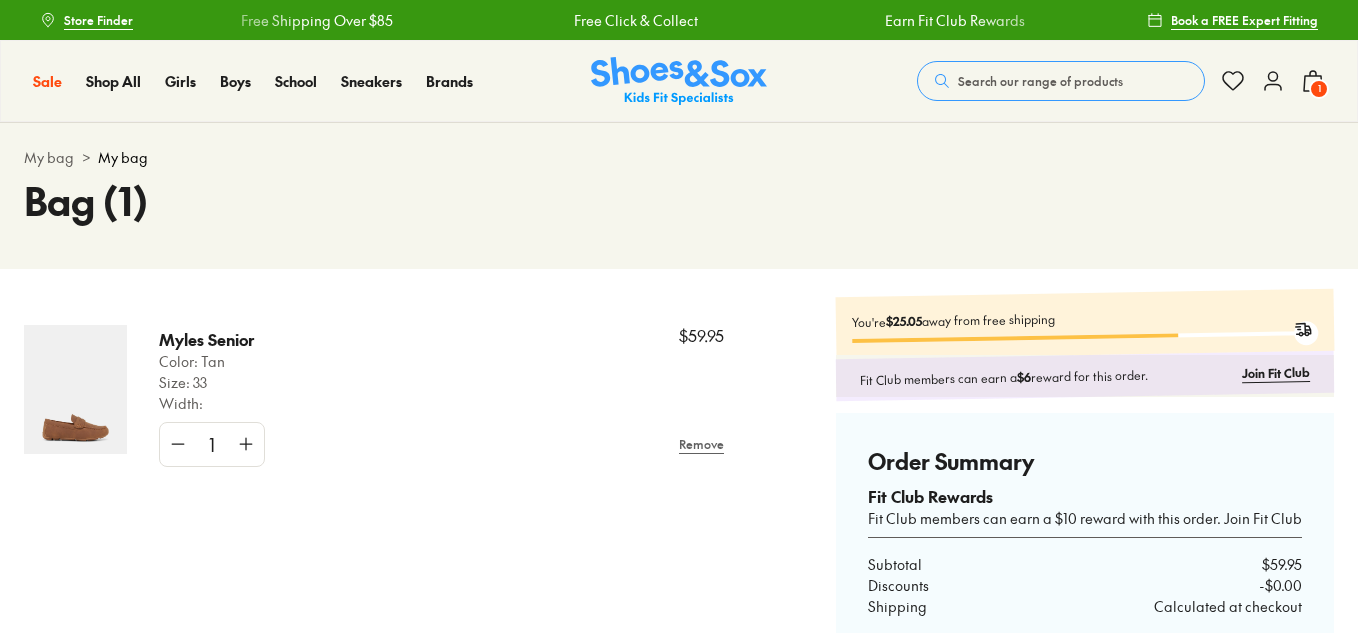 scroll, scrollTop: 0, scrollLeft: 0, axis: both 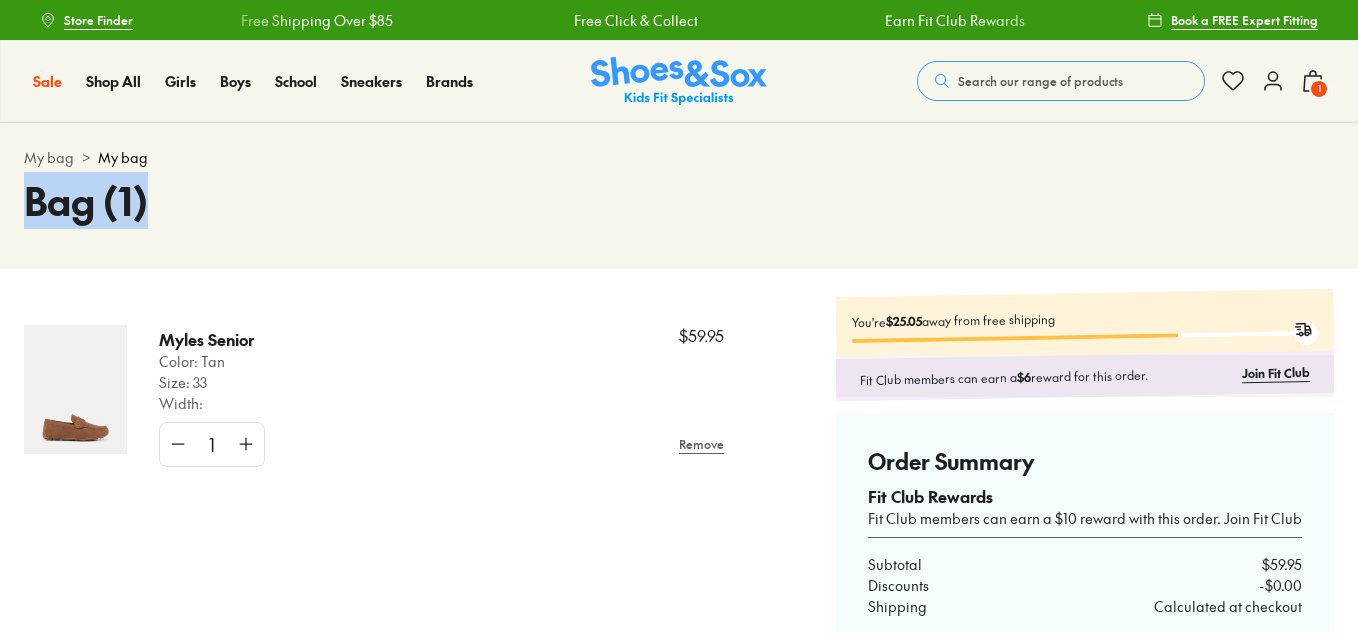 drag, startPoint x: 151, startPoint y: 199, endPoint x: 22, endPoint y: 209, distance: 129.38702 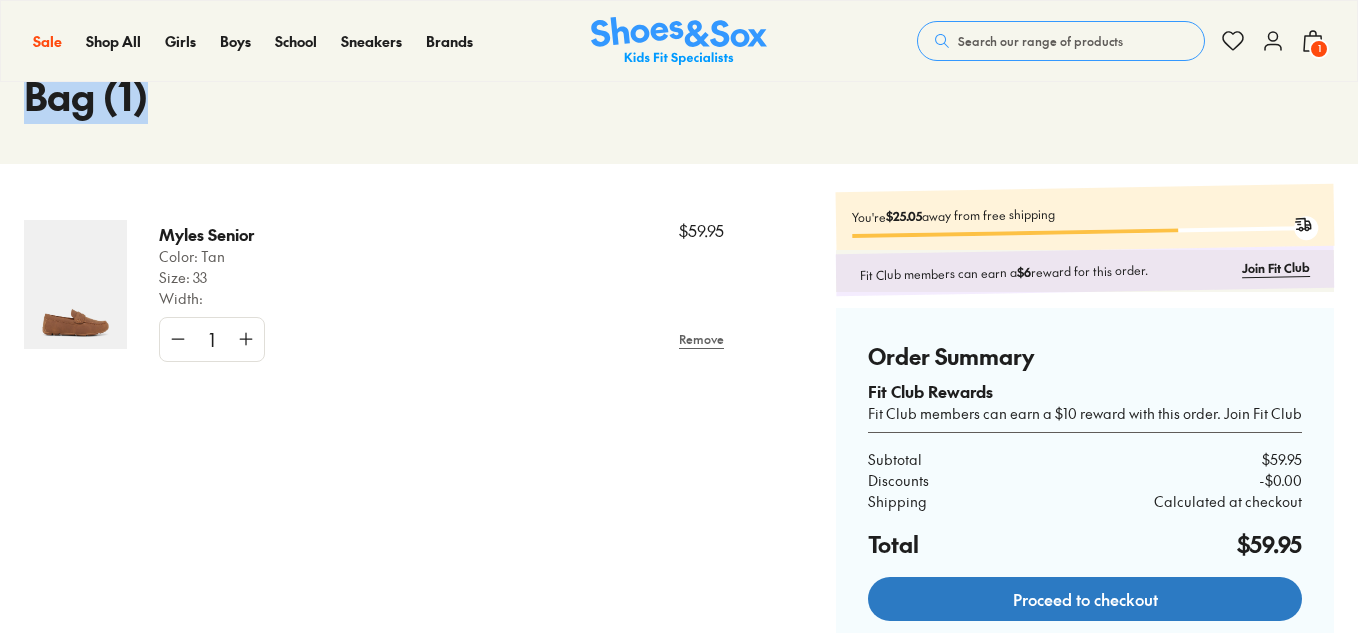 scroll, scrollTop: 100, scrollLeft: 0, axis: vertical 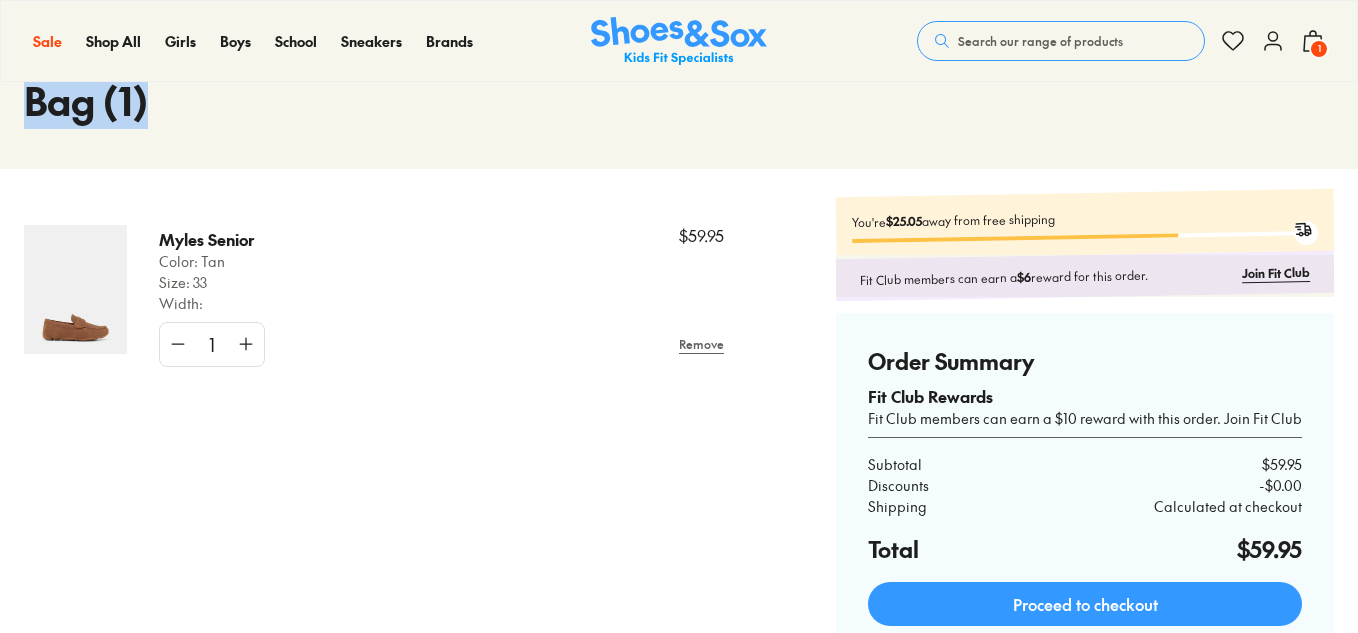 click at bounding box center (75, 289) 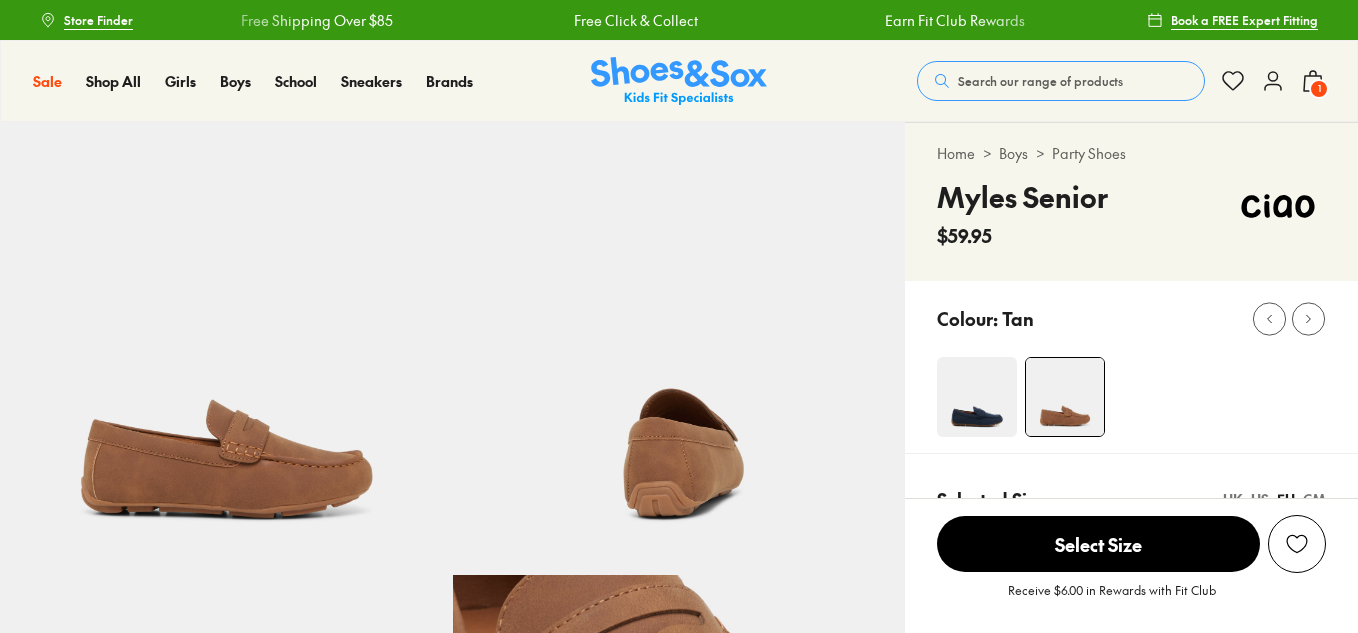 scroll, scrollTop: 0, scrollLeft: 0, axis: both 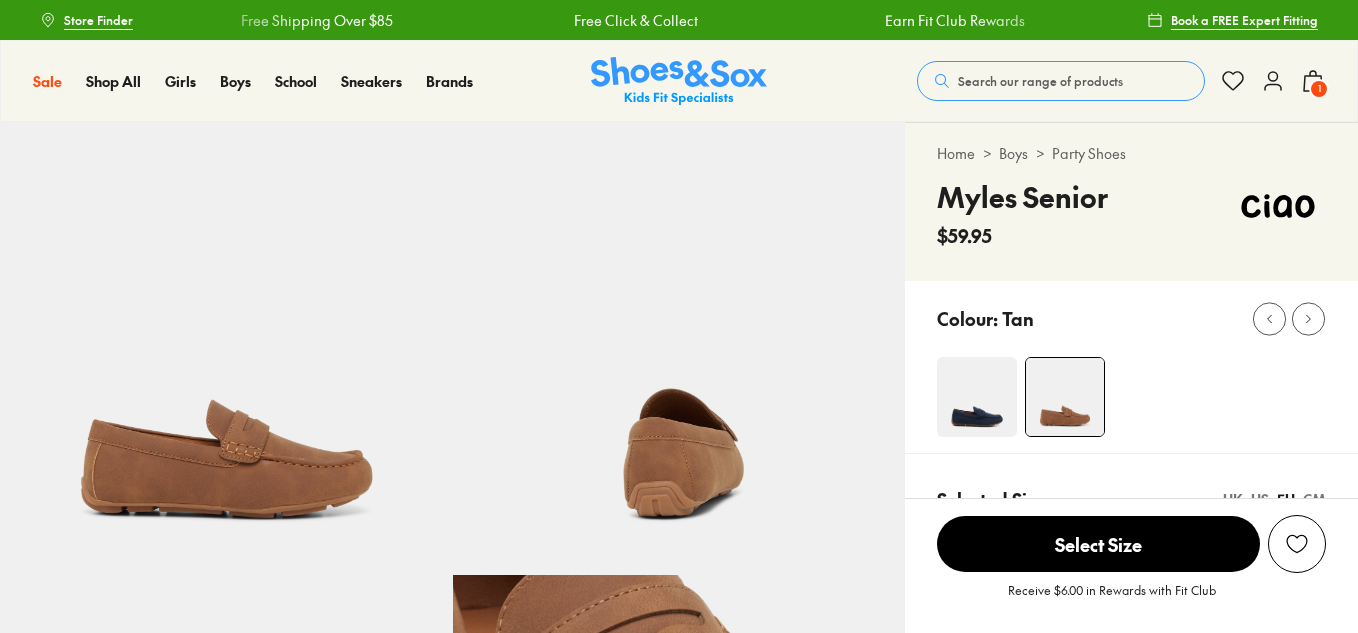 select on "*" 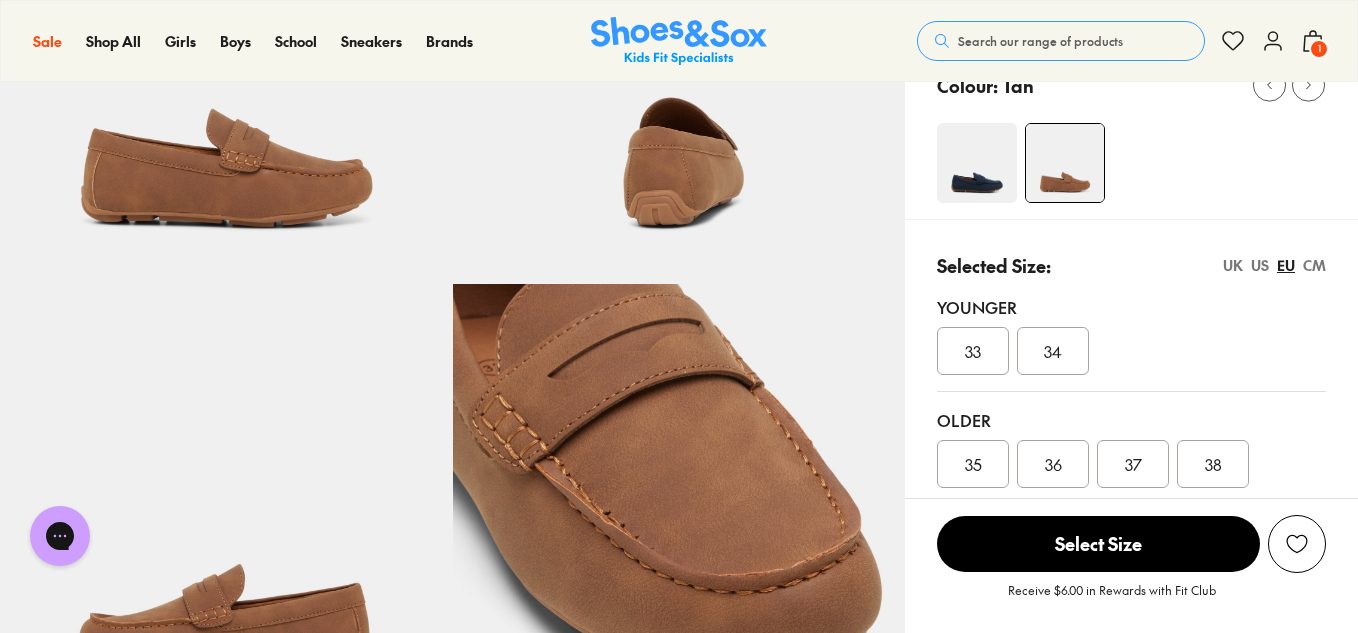 scroll, scrollTop: 300, scrollLeft: 0, axis: vertical 